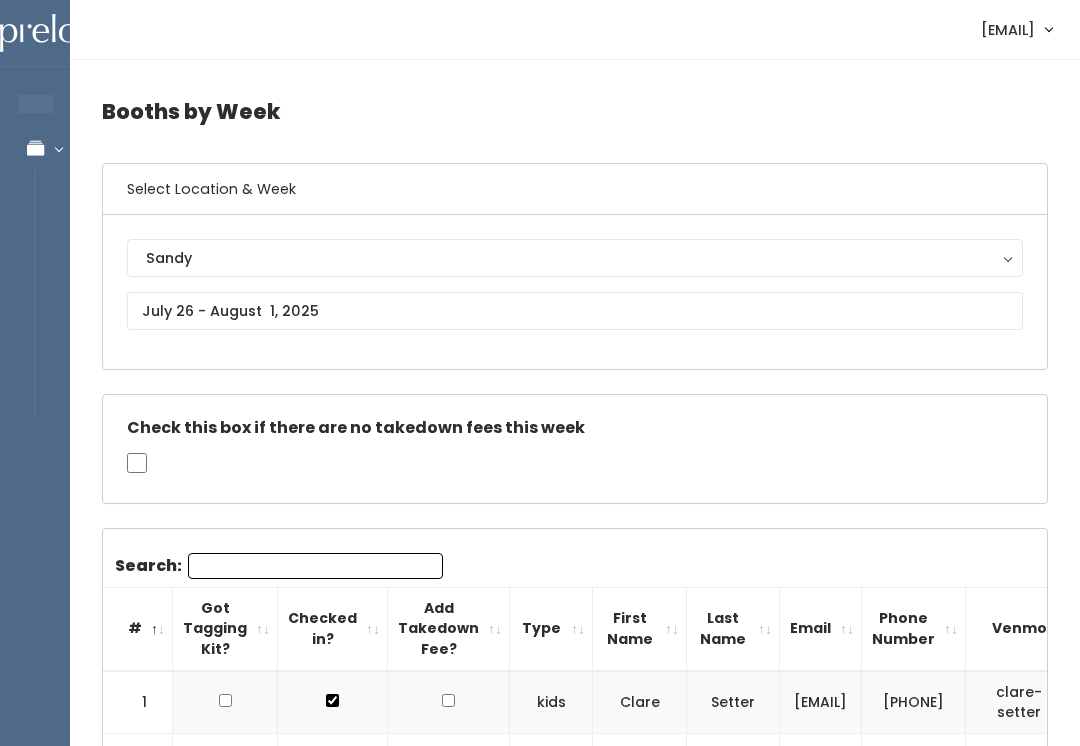 scroll, scrollTop: 3627, scrollLeft: 0, axis: vertical 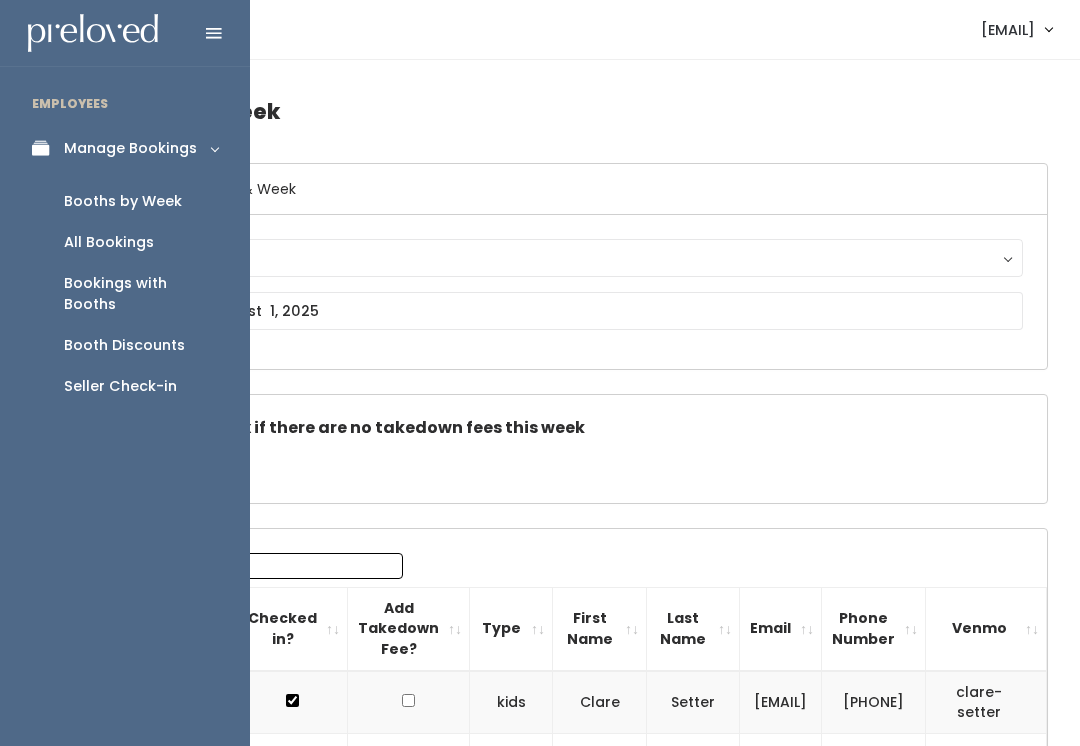 click on "Booth Discounts" at bounding box center [124, 345] 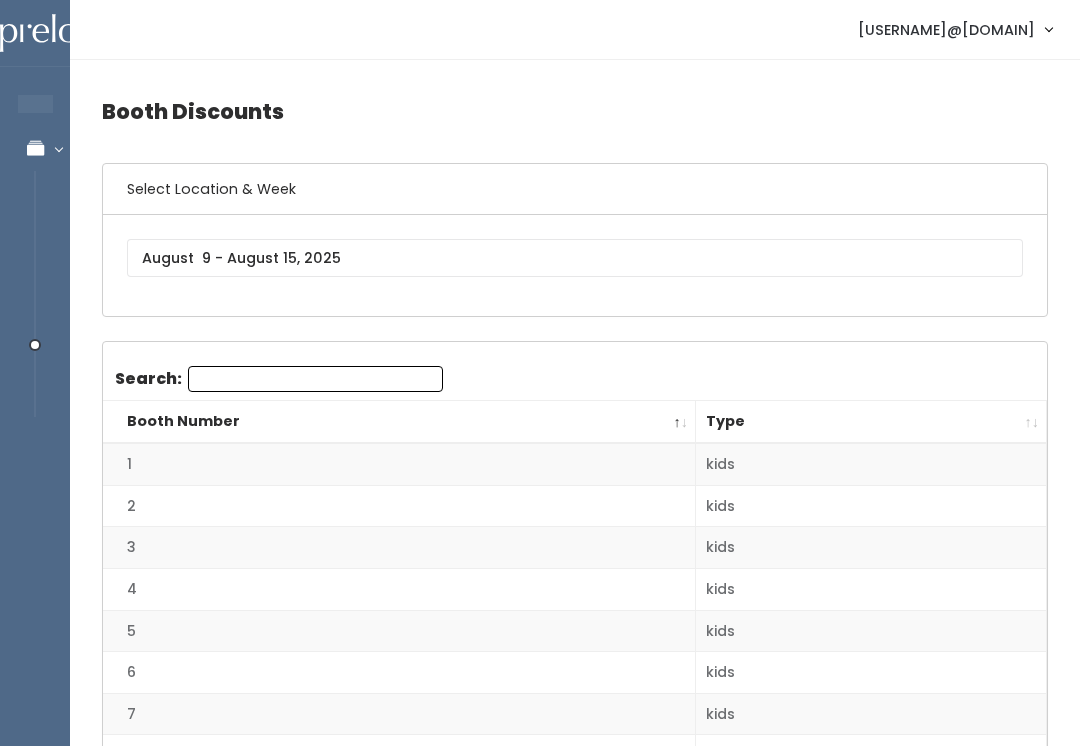 scroll, scrollTop: 0, scrollLeft: 0, axis: both 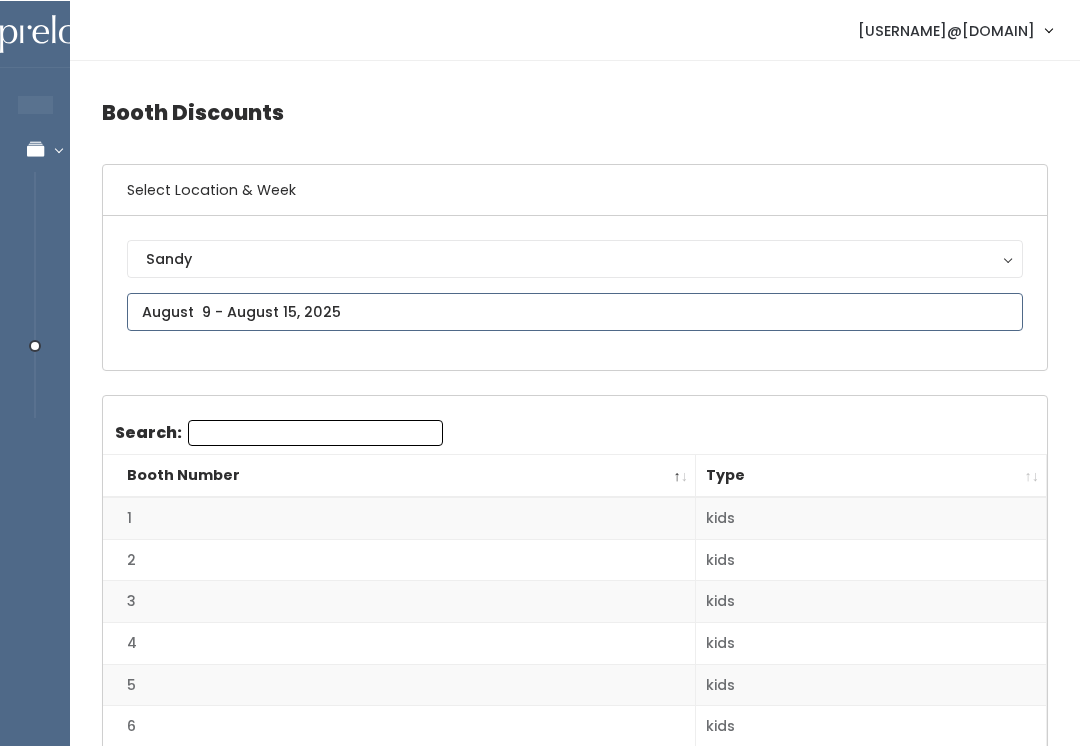 click at bounding box center [575, 311] 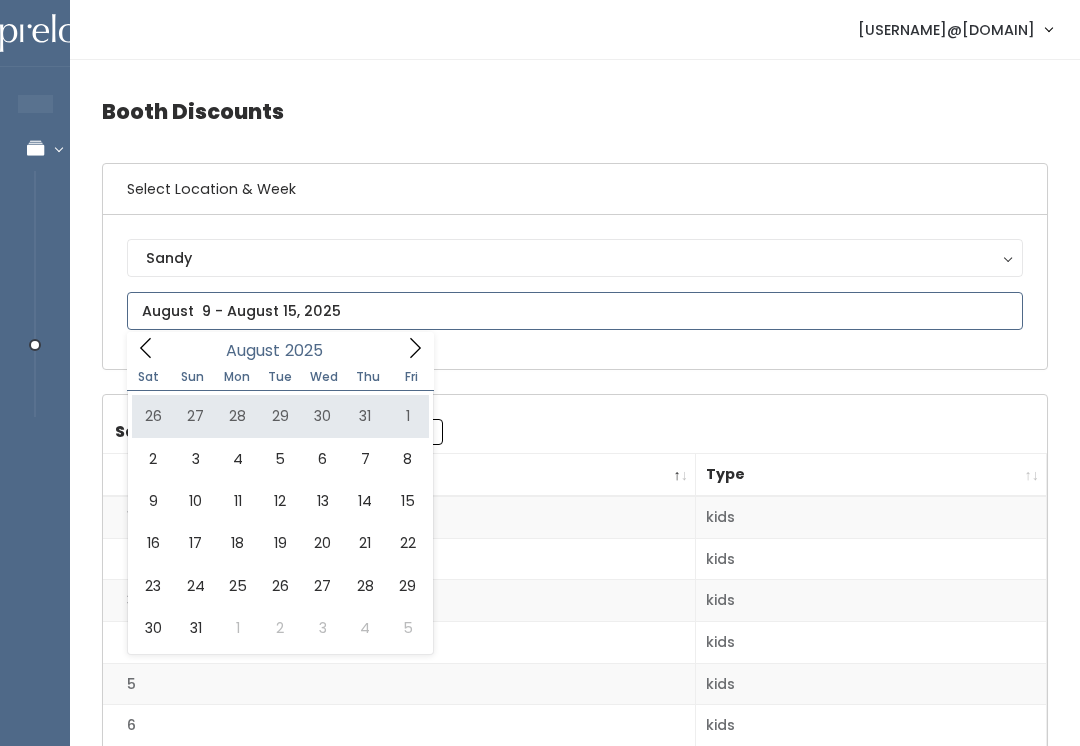 type on "July 26 to August 1" 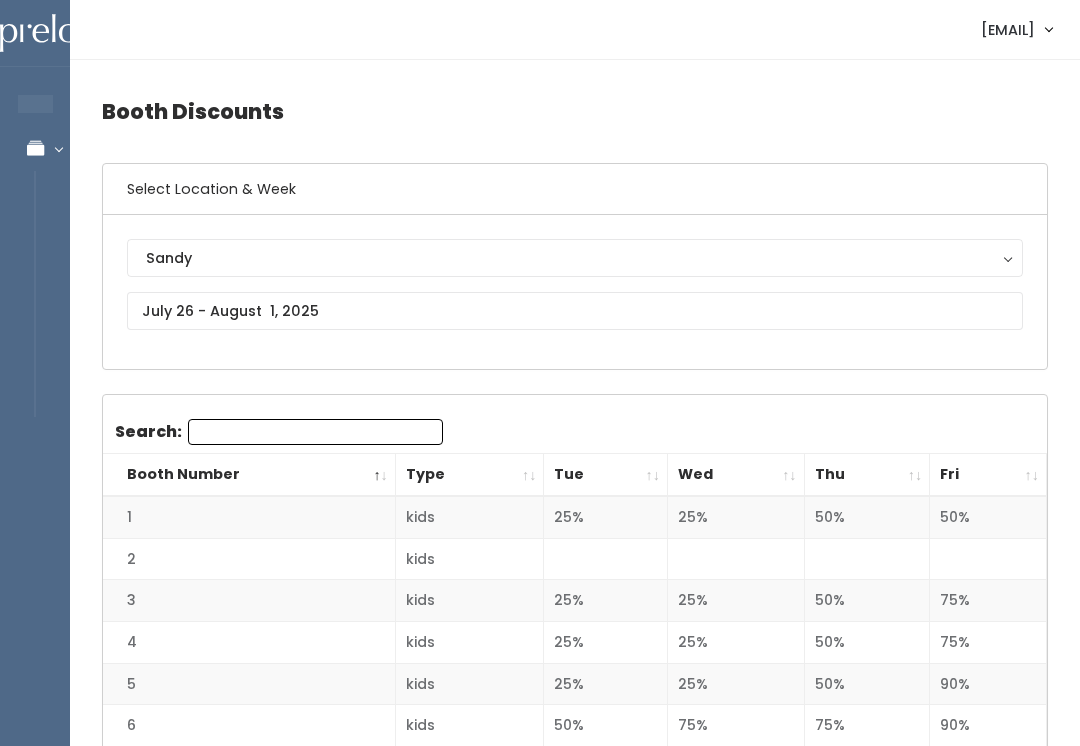 scroll, scrollTop: 0, scrollLeft: 0, axis: both 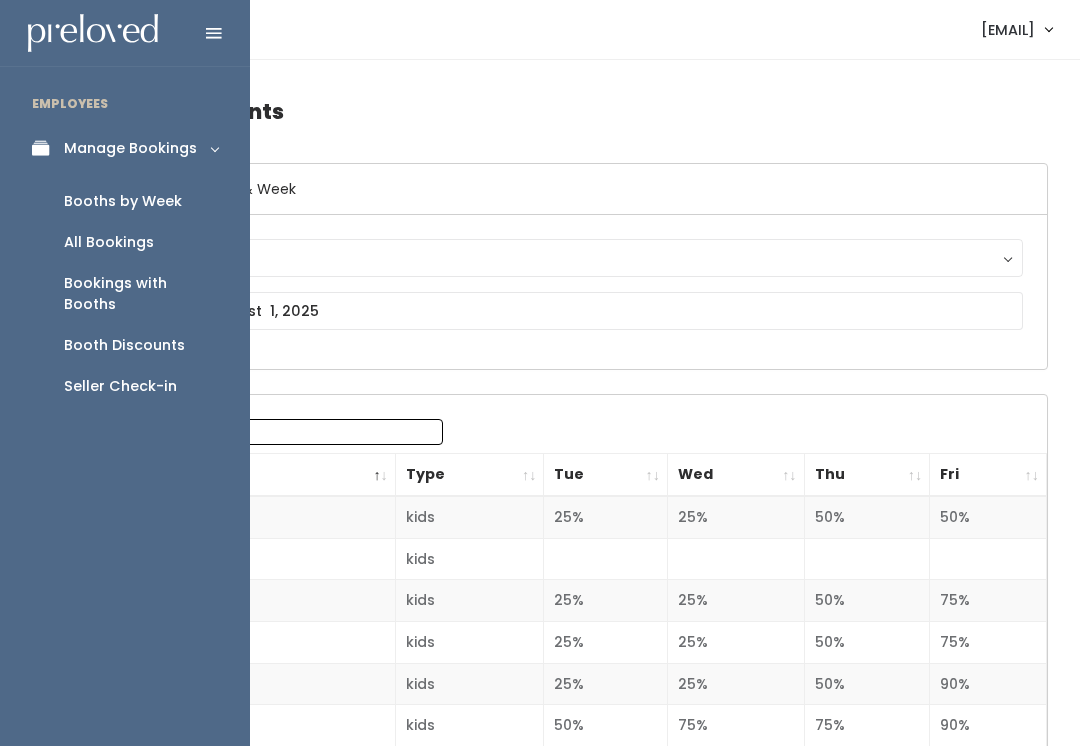 click on "Seller Check-in" at bounding box center (120, 386) 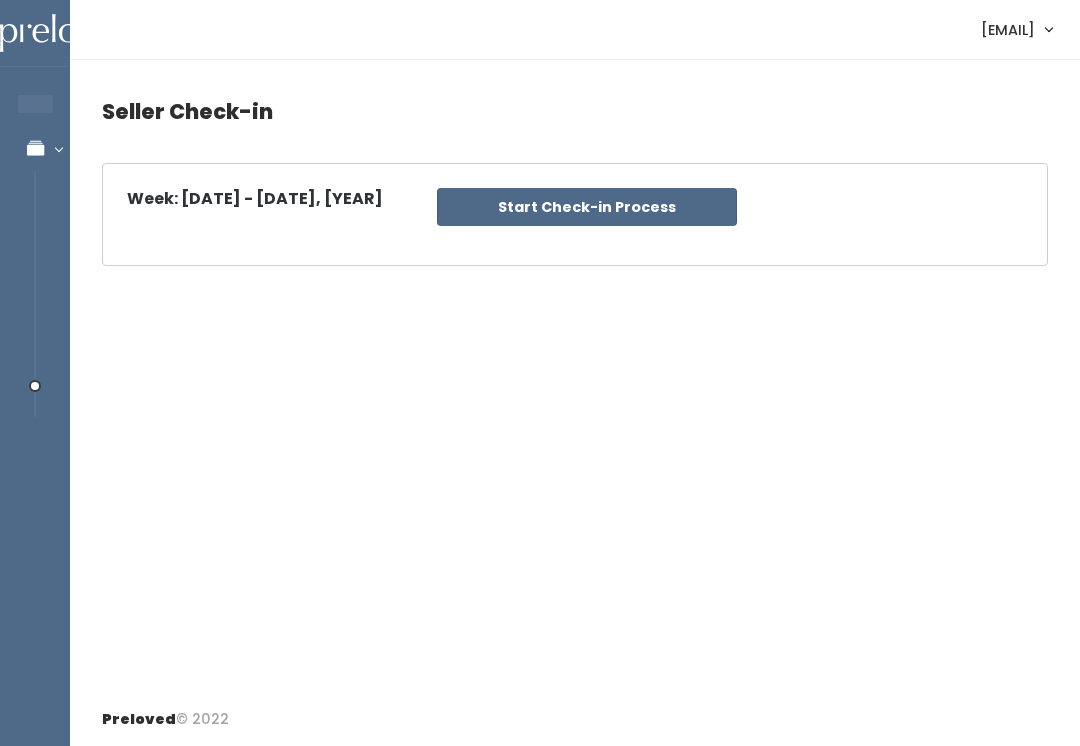scroll, scrollTop: 0, scrollLeft: 0, axis: both 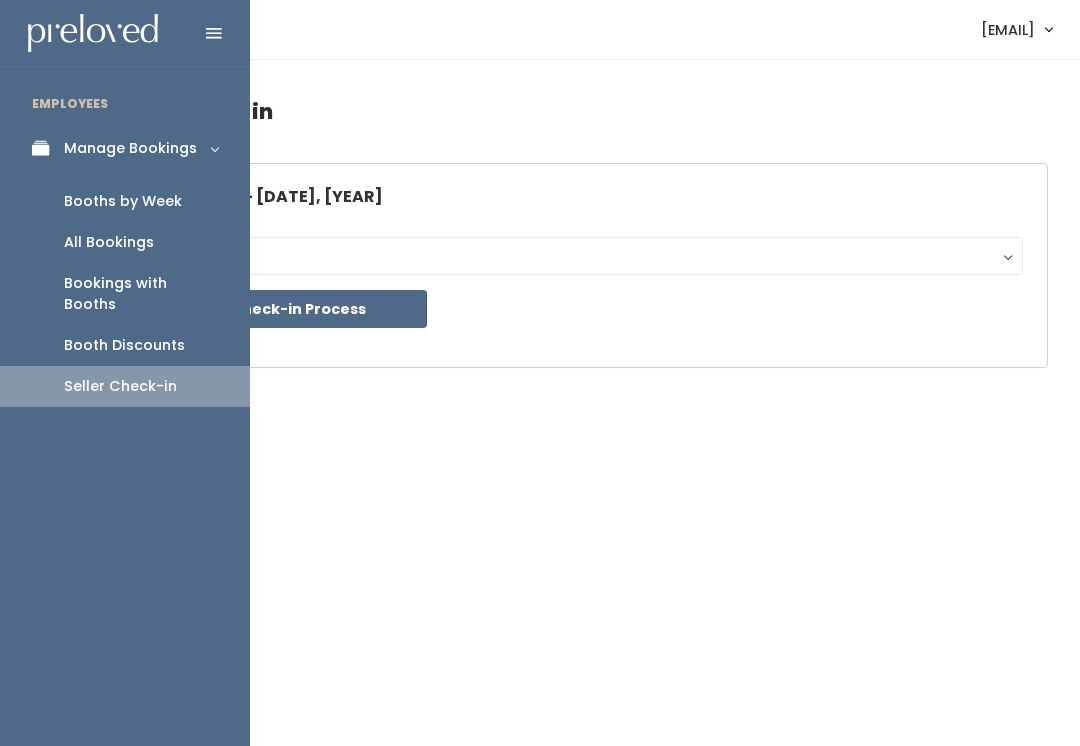 click on "All Bookings" at bounding box center [125, 242] 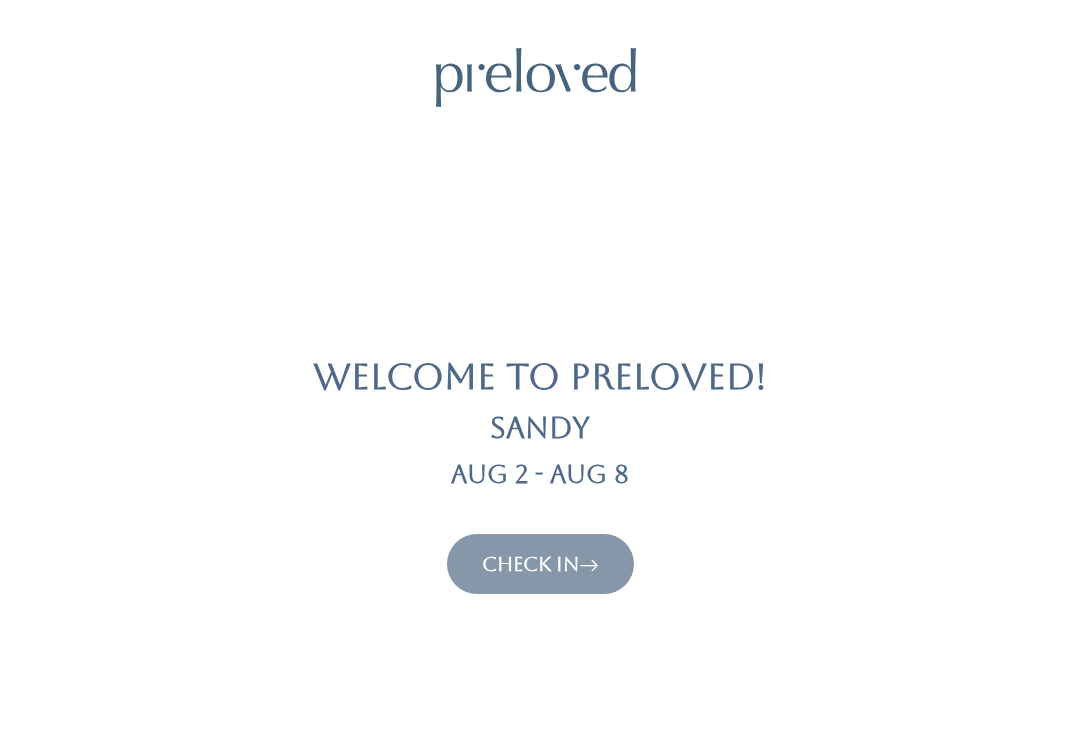 scroll, scrollTop: 0, scrollLeft: 0, axis: both 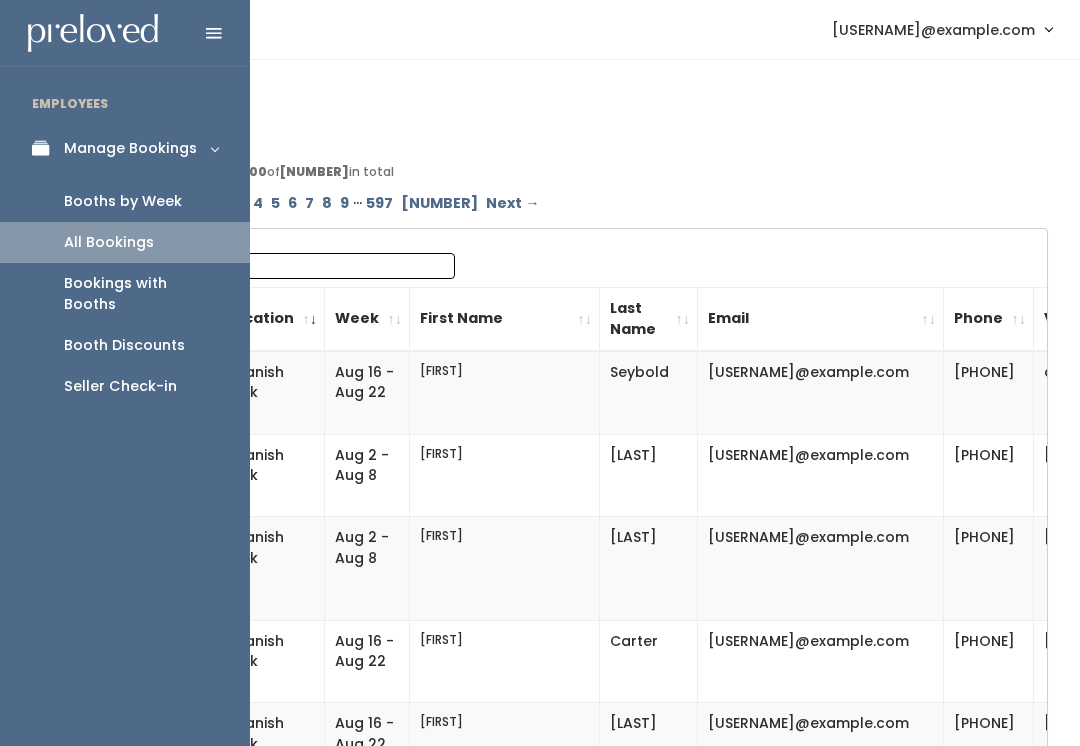 click on "Booths by Week" at bounding box center [123, 201] 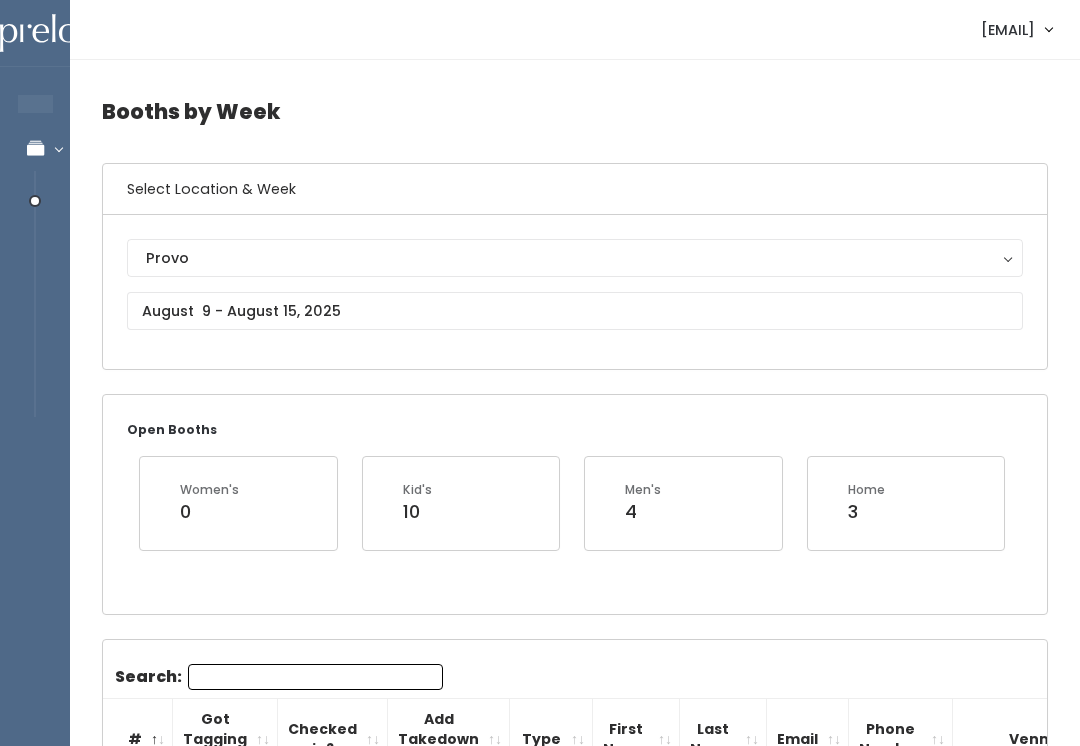 scroll, scrollTop: 0, scrollLeft: 0, axis: both 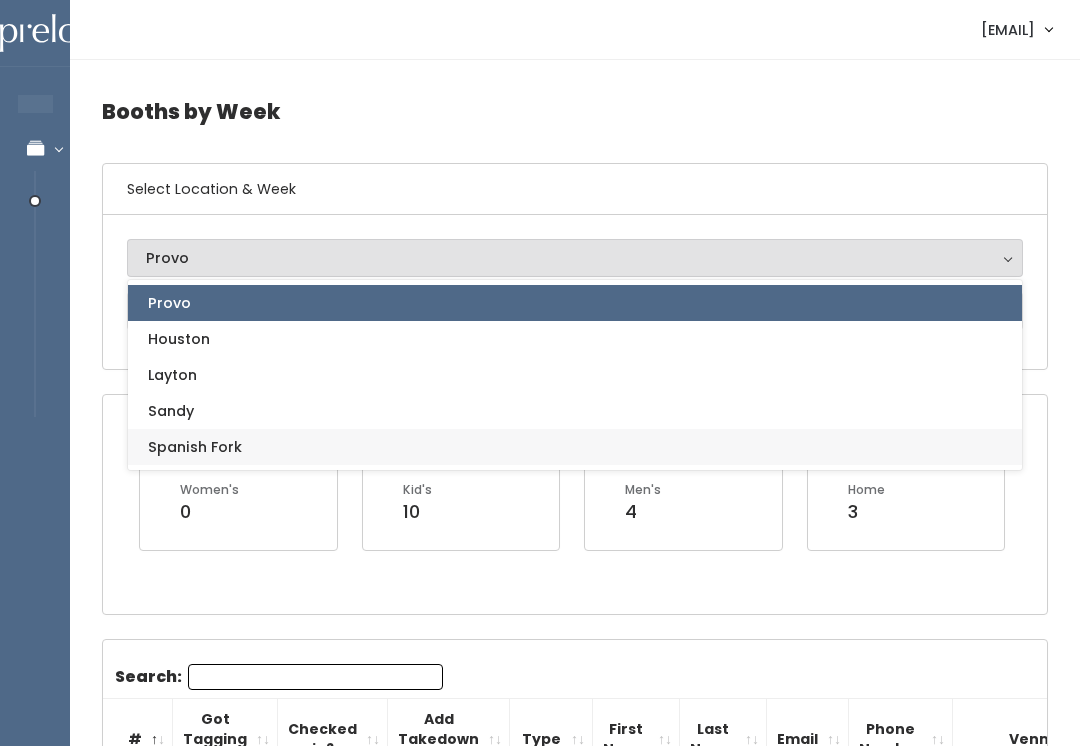 click on "Spanish Fork" at bounding box center [575, 447] 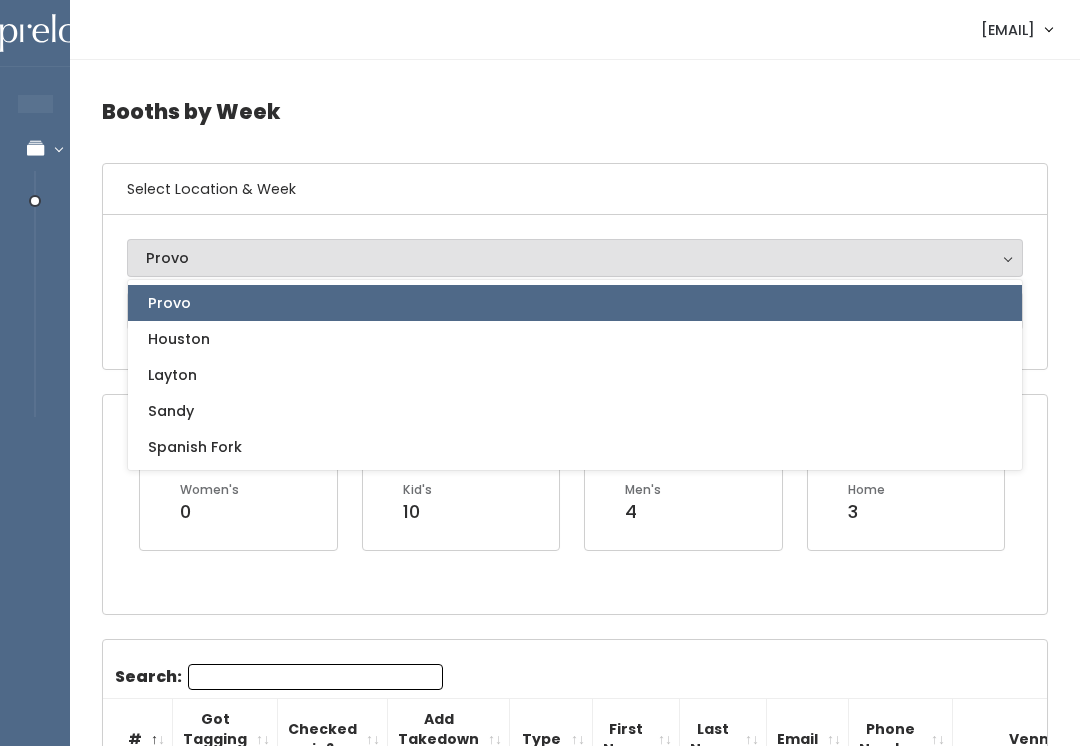 select on "2" 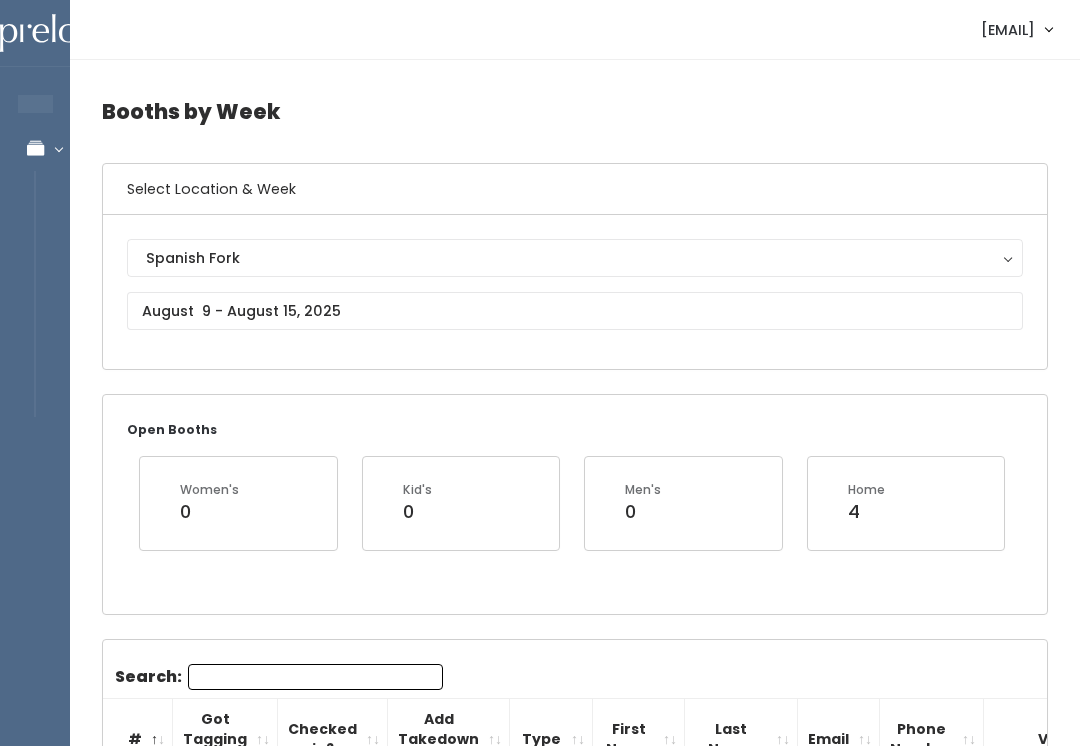 scroll, scrollTop: 0, scrollLeft: 0, axis: both 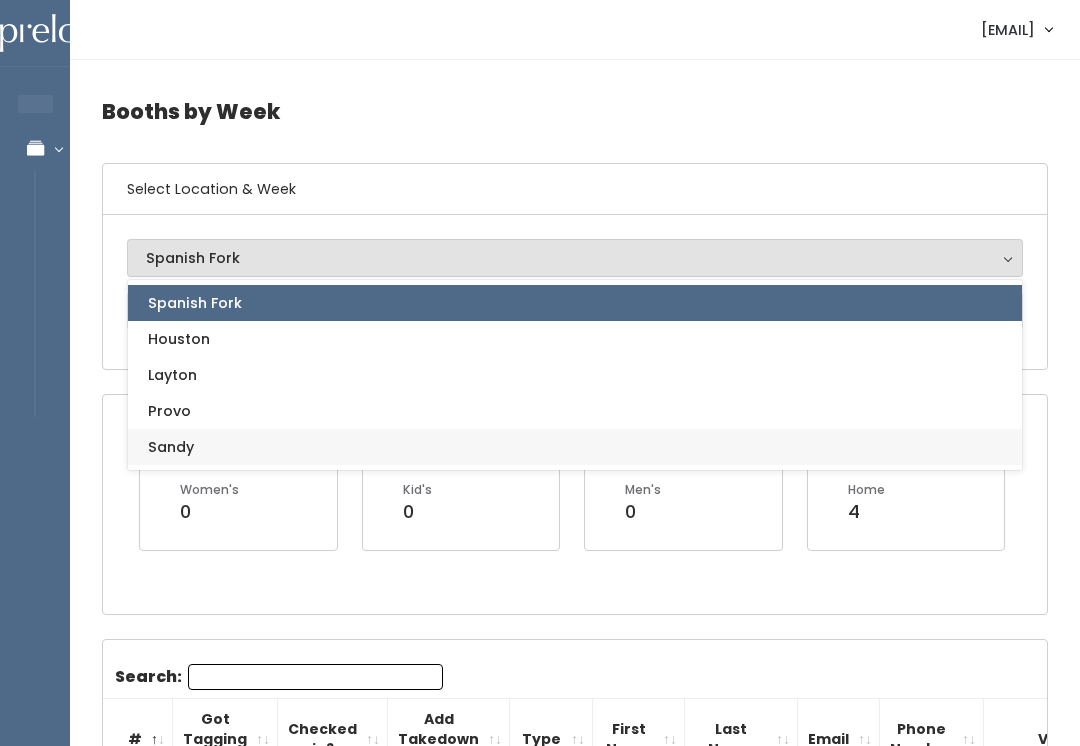 click on "Sandy" at bounding box center (575, 447) 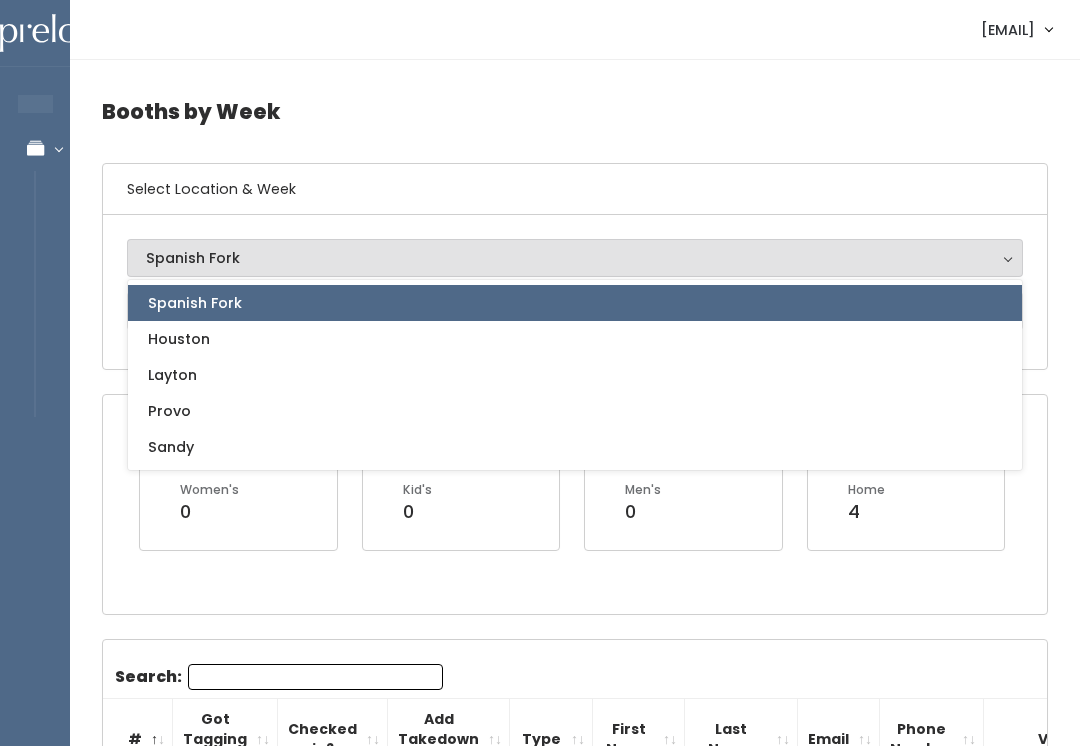 select on "3" 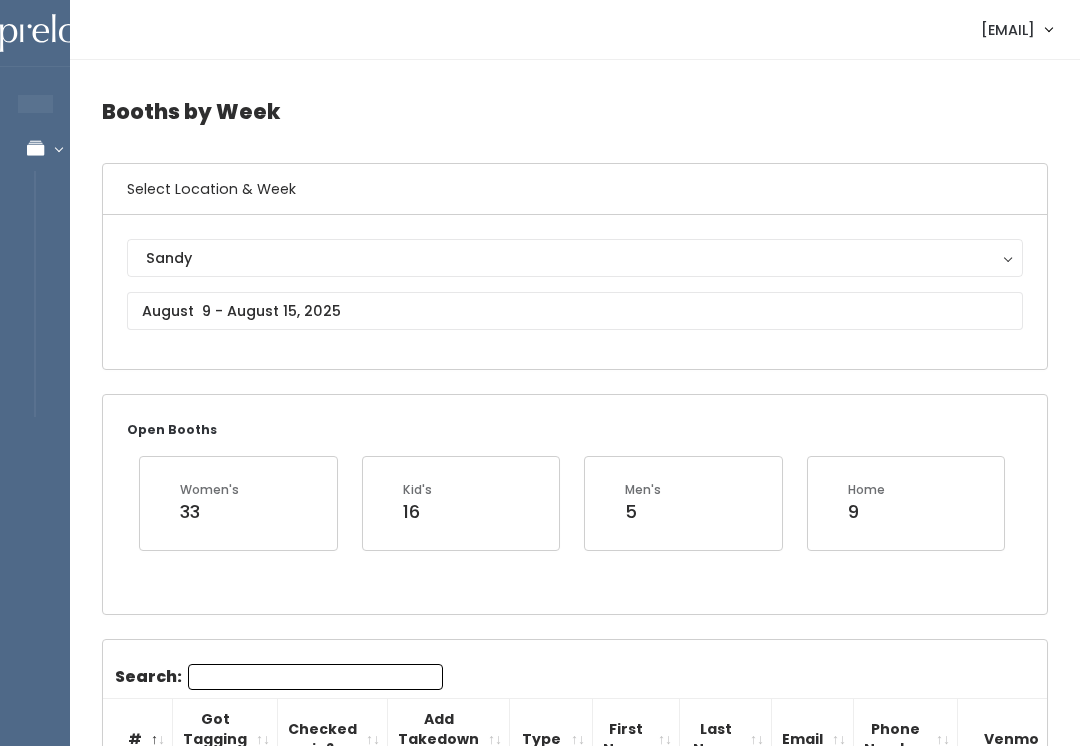 scroll, scrollTop: 0, scrollLeft: 0, axis: both 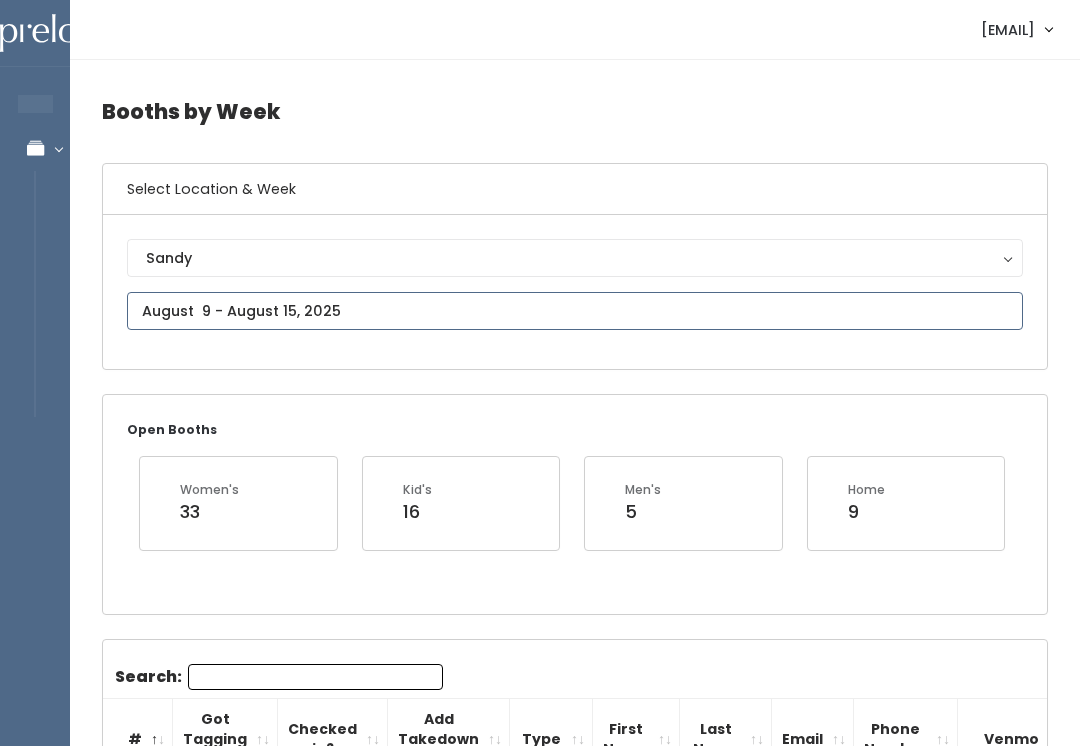 click at bounding box center (575, 311) 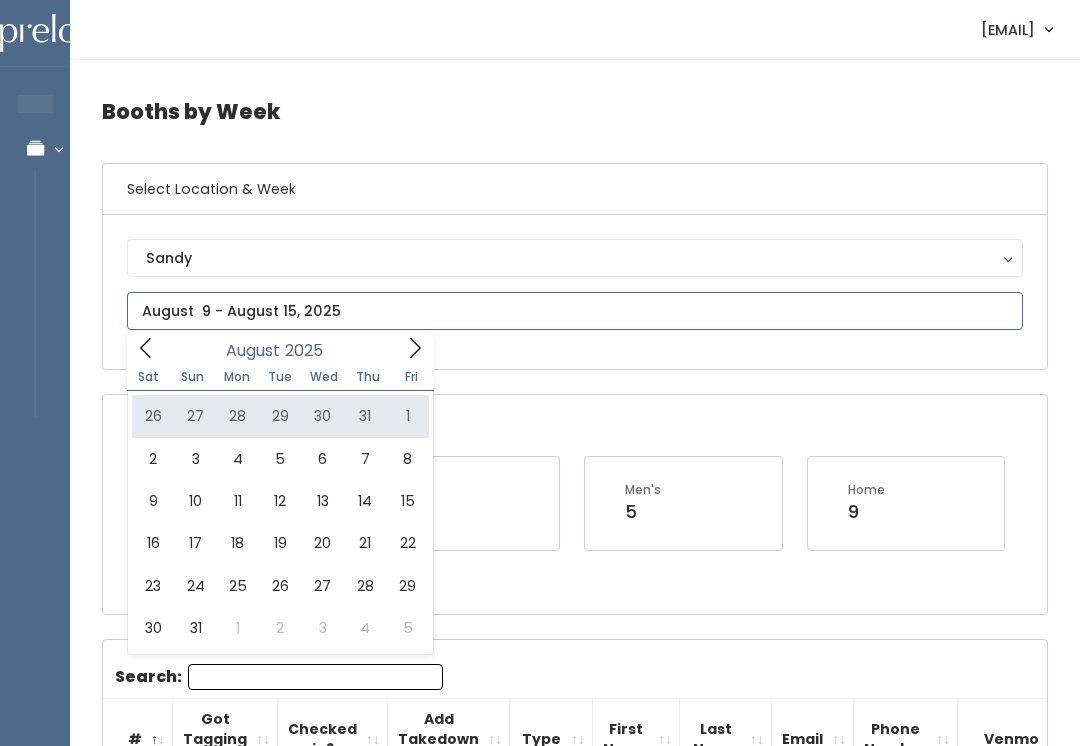 type on "July 26 to August 1" 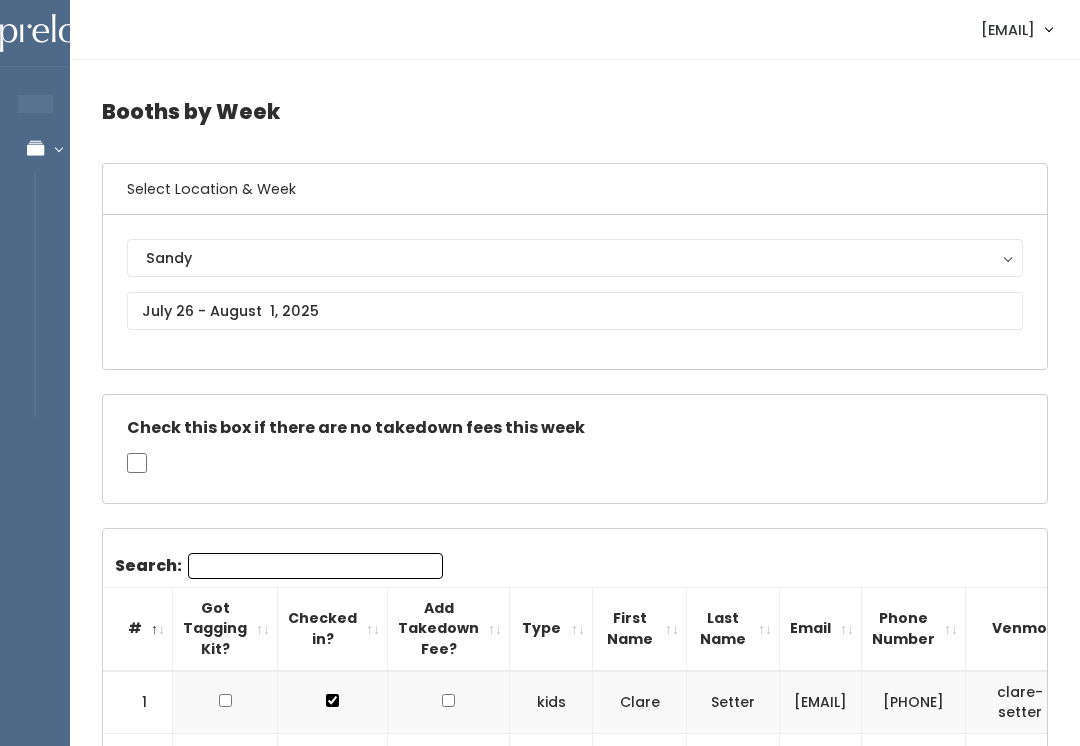 scroll, scrollTop: 0, scrollLeft: 0, axis: both 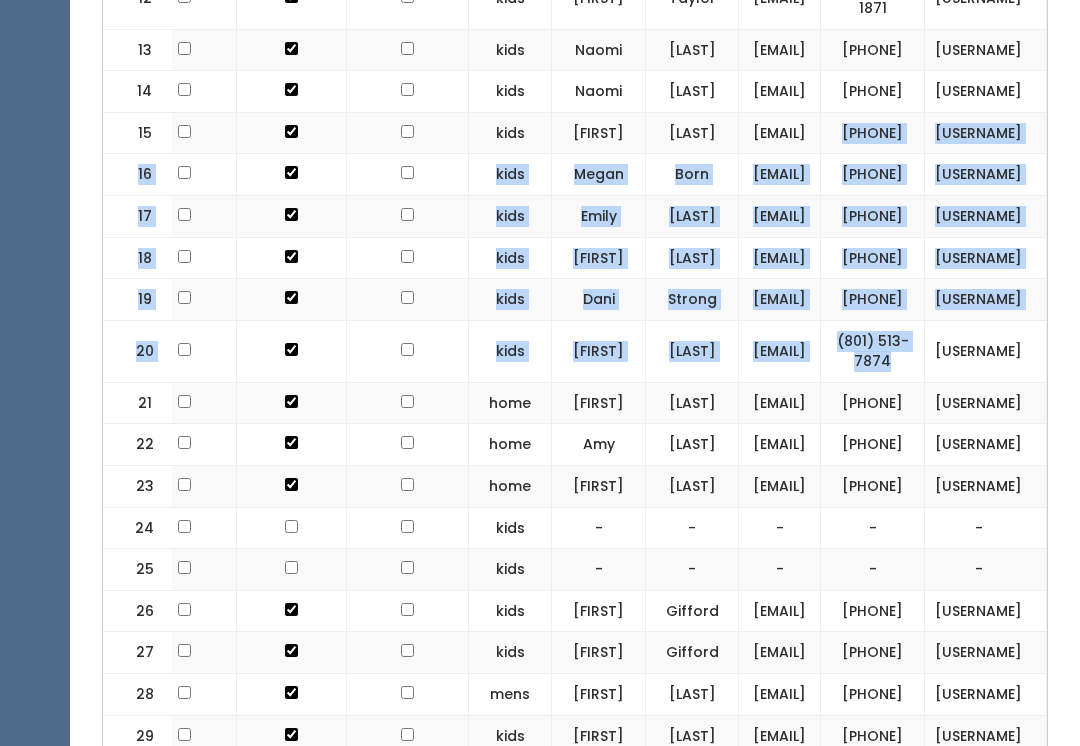 click on "[PHONE]" at bounding box center (873, 403) 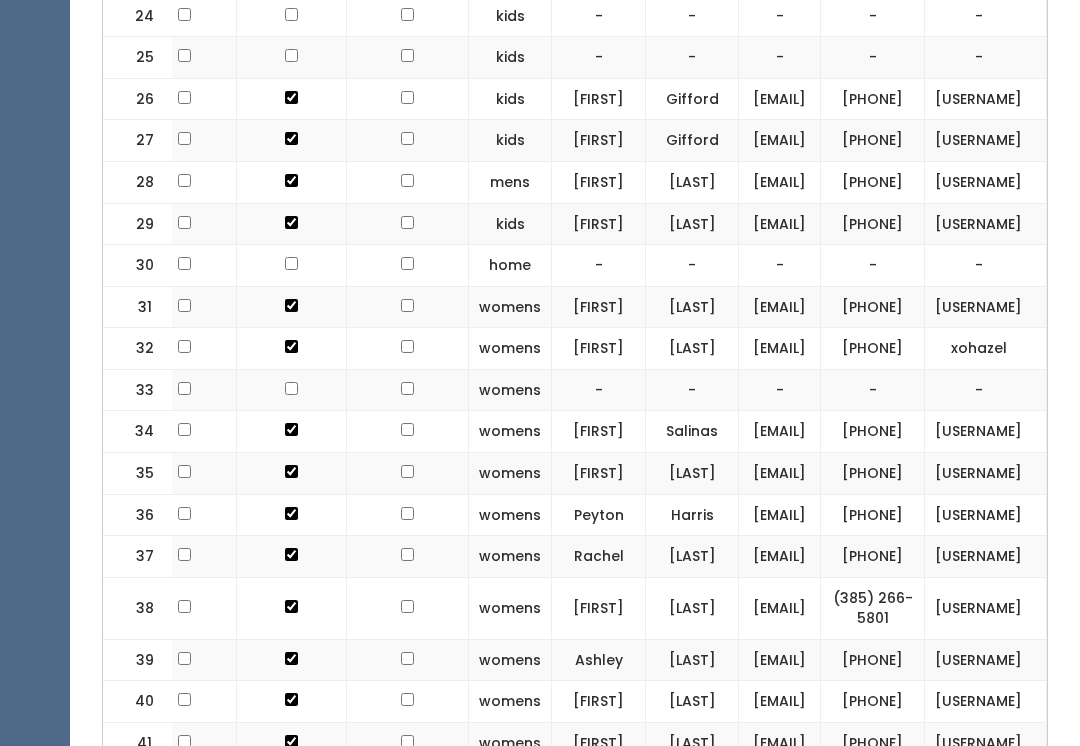 scroll, scrollTop: 1694, scrollLeft: 0, axis: vertical 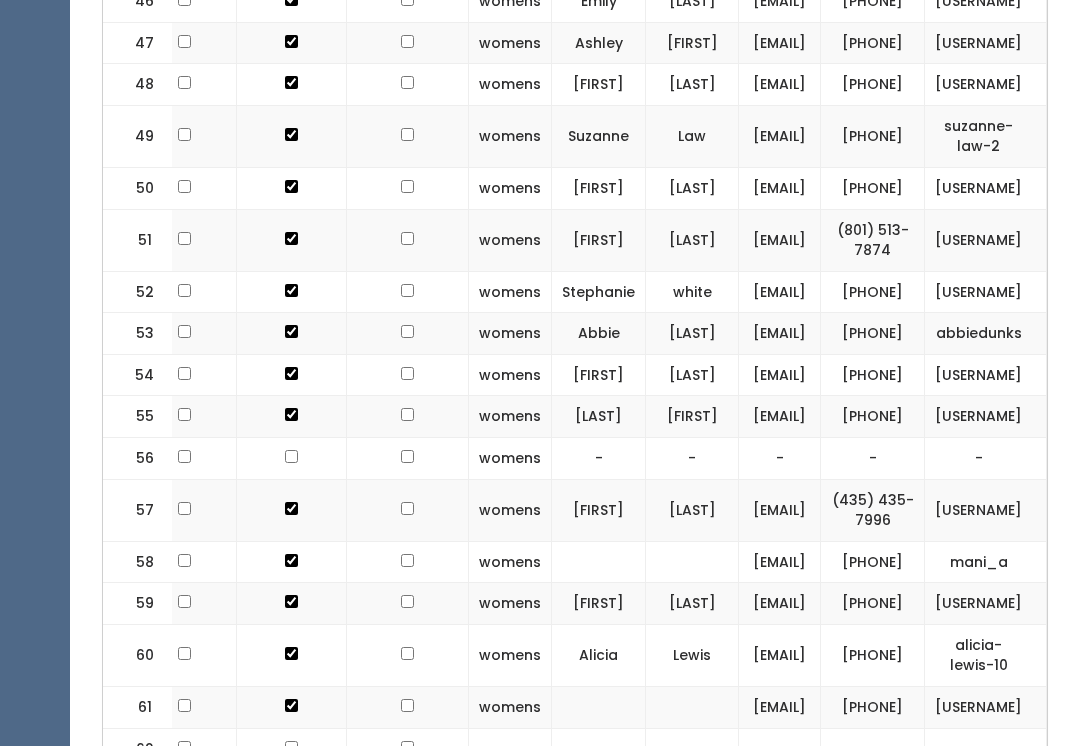 click on "Booths by Week
Select Location & Week
[CITY]
[CITY]
[CITY]
[CITY]
[CITY]
[CITY]
Check this box if there are no takedown fees this week
Search:
# Got Tagging Kit? Checked in? Add Takedown Fee? Type First Name Last Name Email Phone Number Venmo
1" at bounding box center [575, -599] 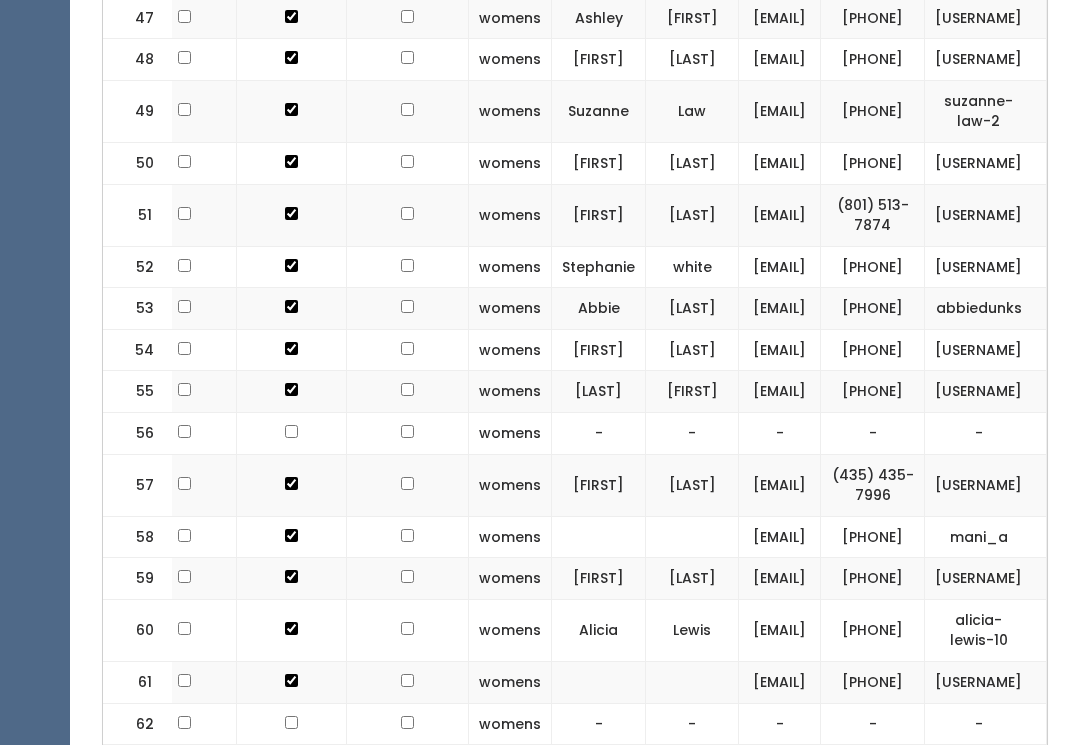 scroll, scrollTop: 2710, scrollLeft: 0, axis: vertical 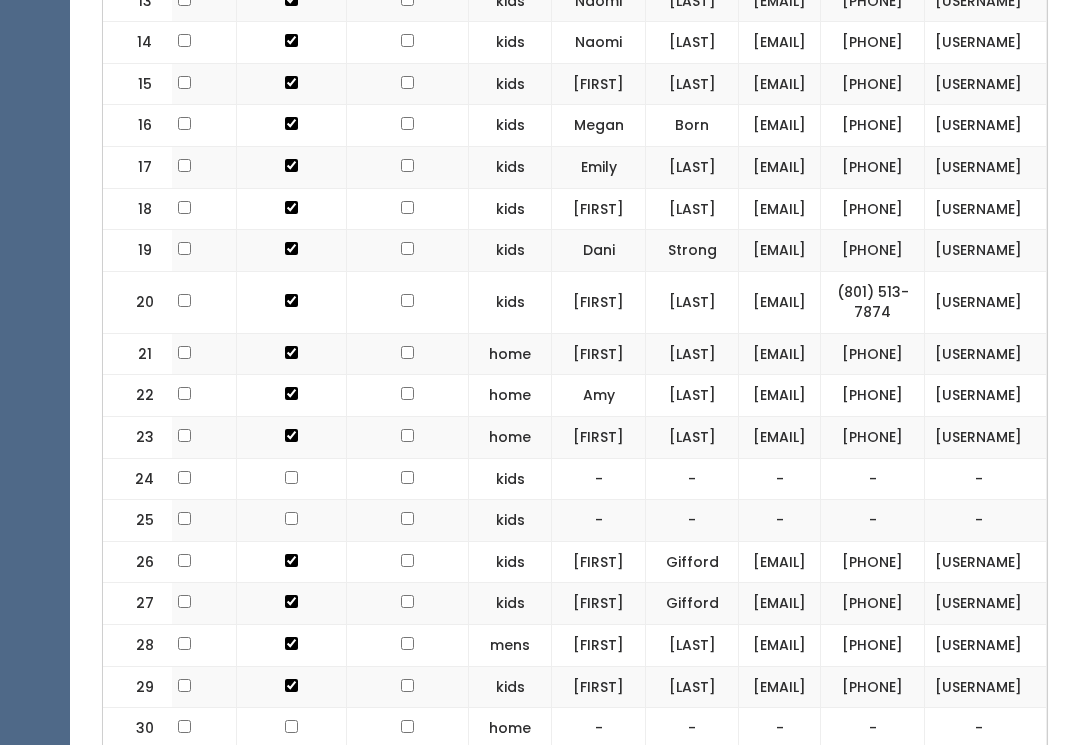 click on "[PHONE]" at bounding box center [873, -102] 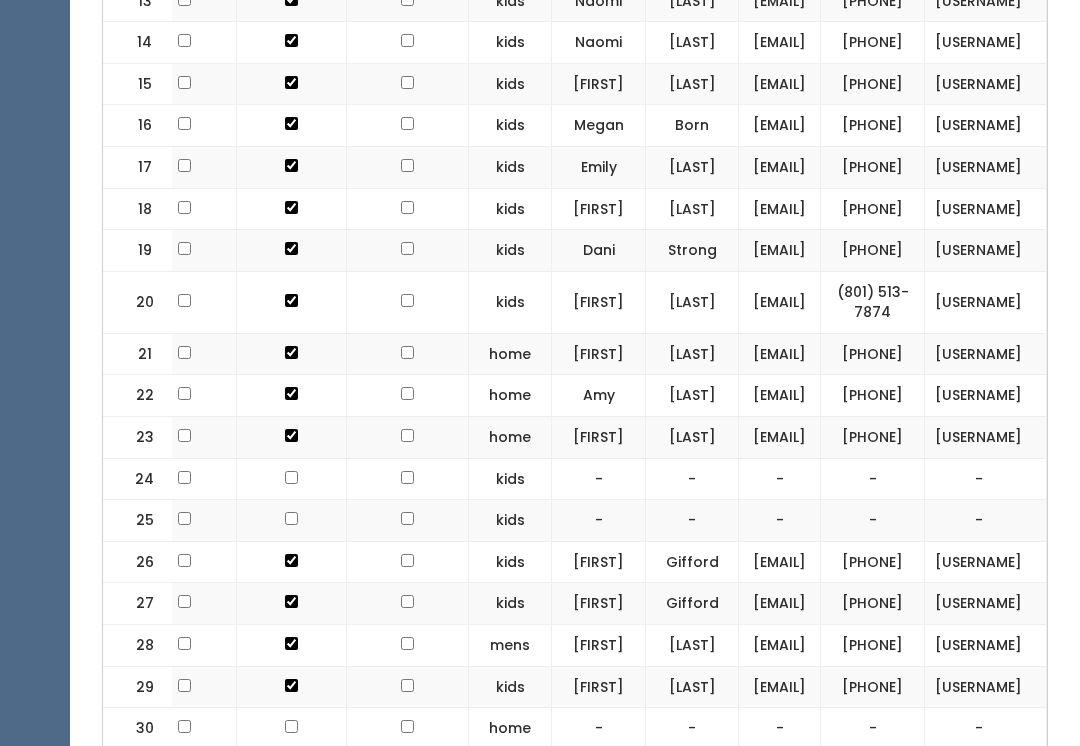 scroll, scrollTop: 0, scrollLeft: 227, axis: horizontal 